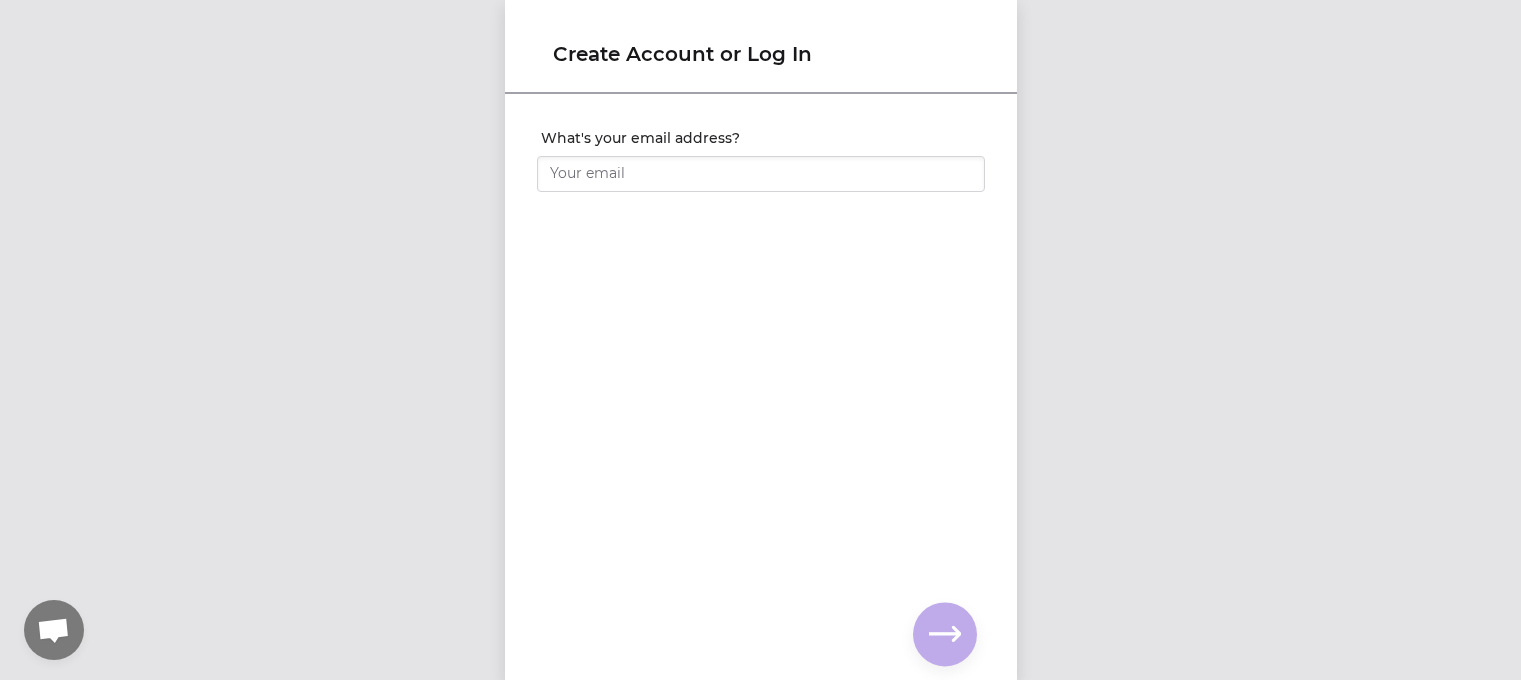 scroll, scrollTop: 0, scrollLeft: 0, axis: both 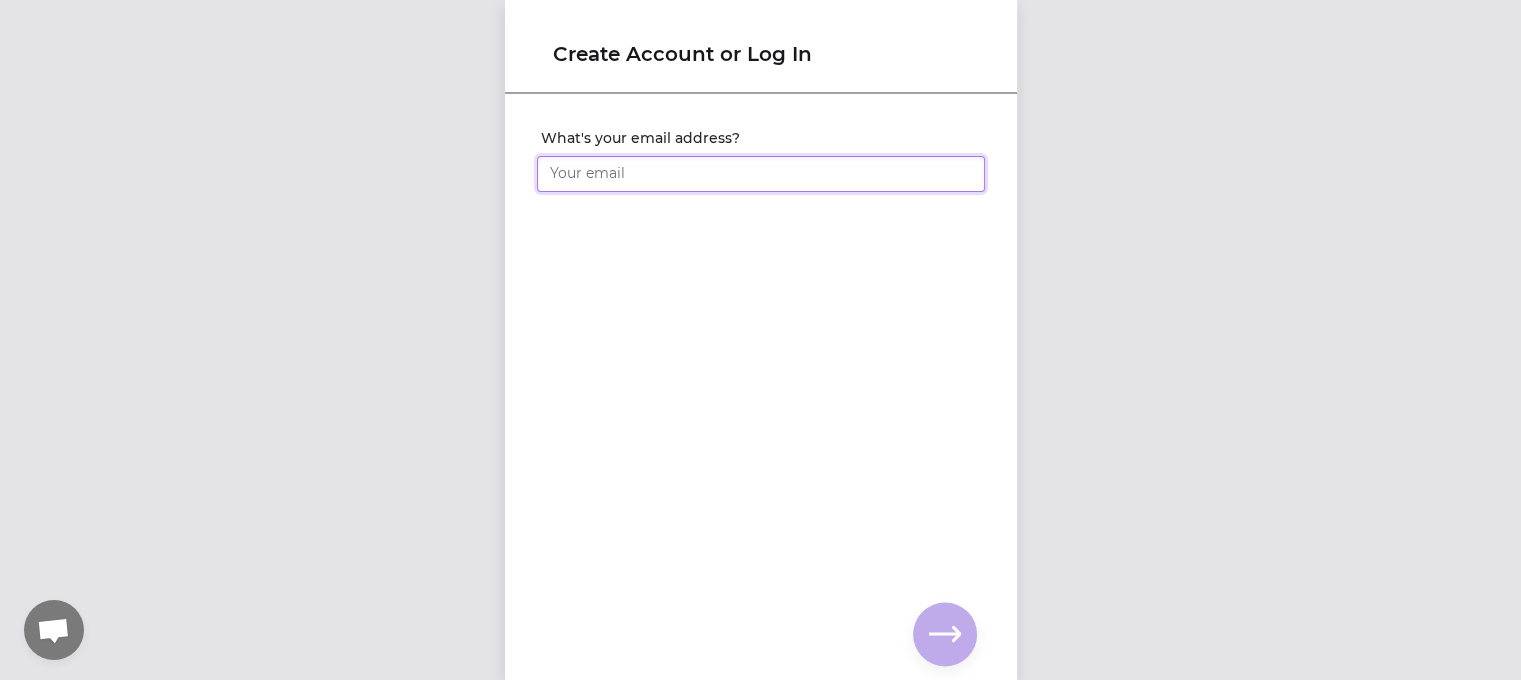 click on "What's your email address?" at bounding box center (761, 174) 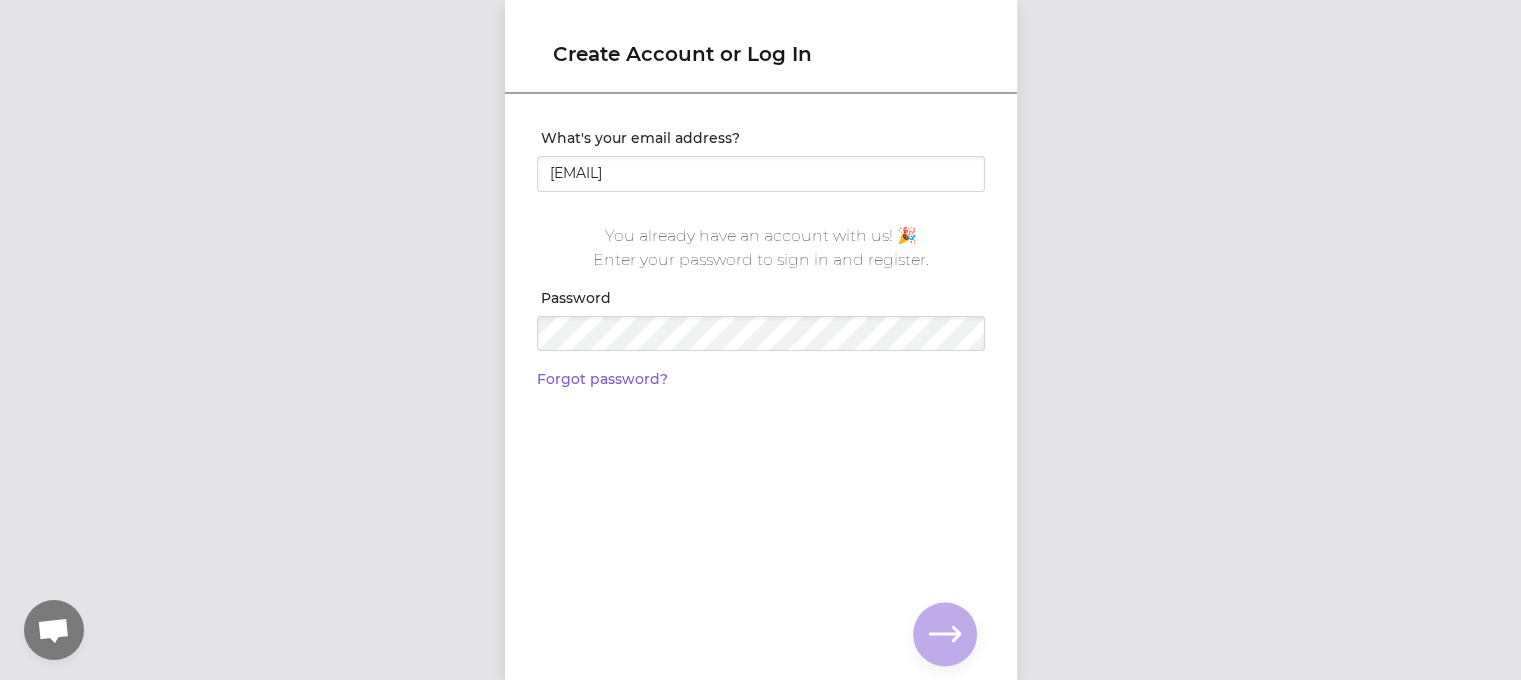 click on "You already have an account with us! 🎉 Enter your password to sign in and register. Password Forgot password?" at bounding box center [761, 299] 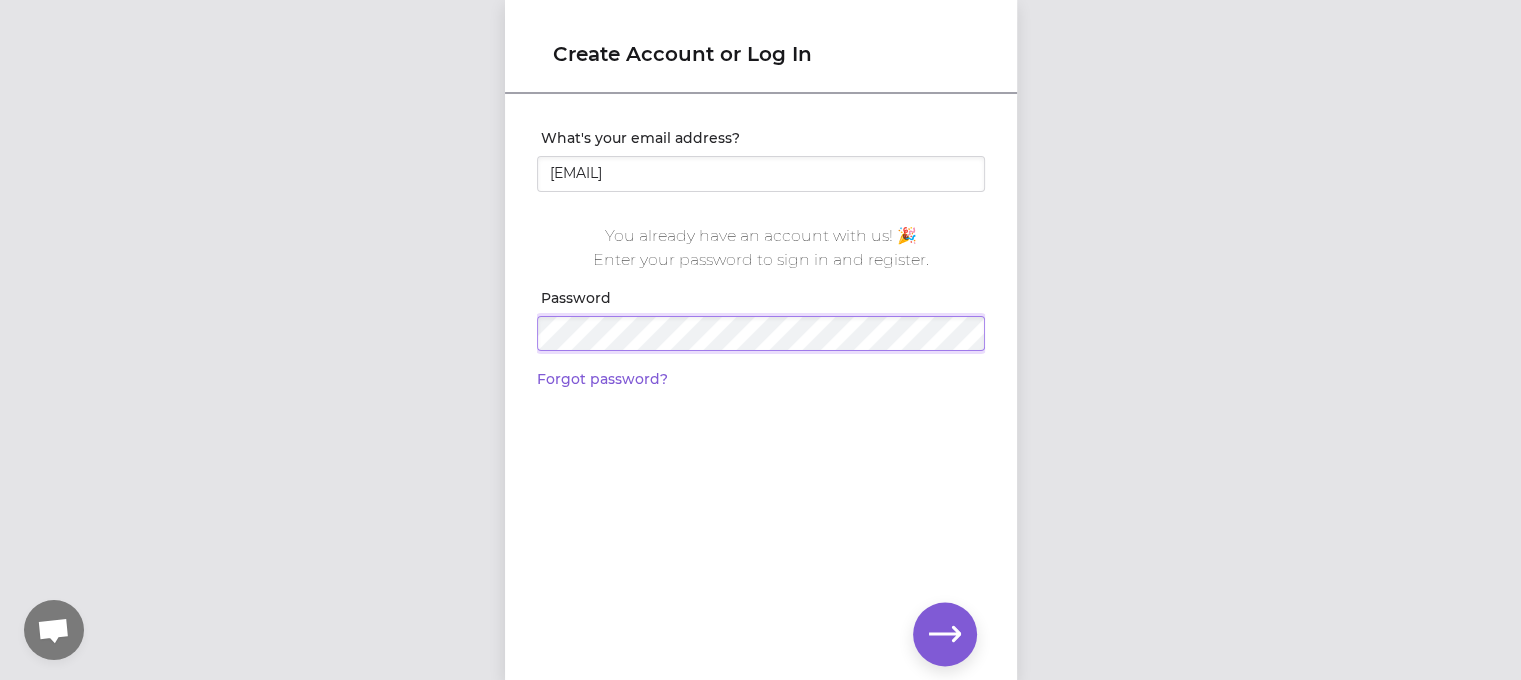 click at bounding box center (0, 0) 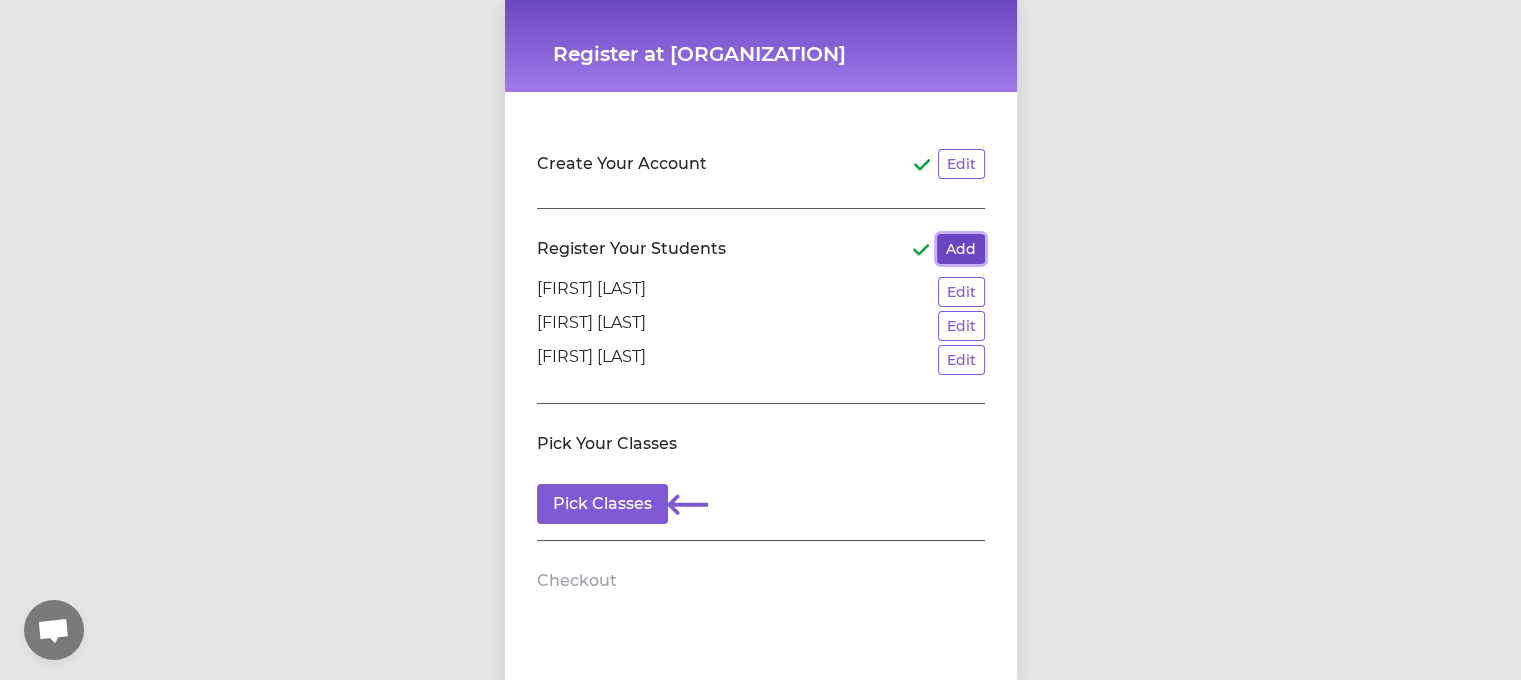 click on "Add" at bounding box center [961, 249] 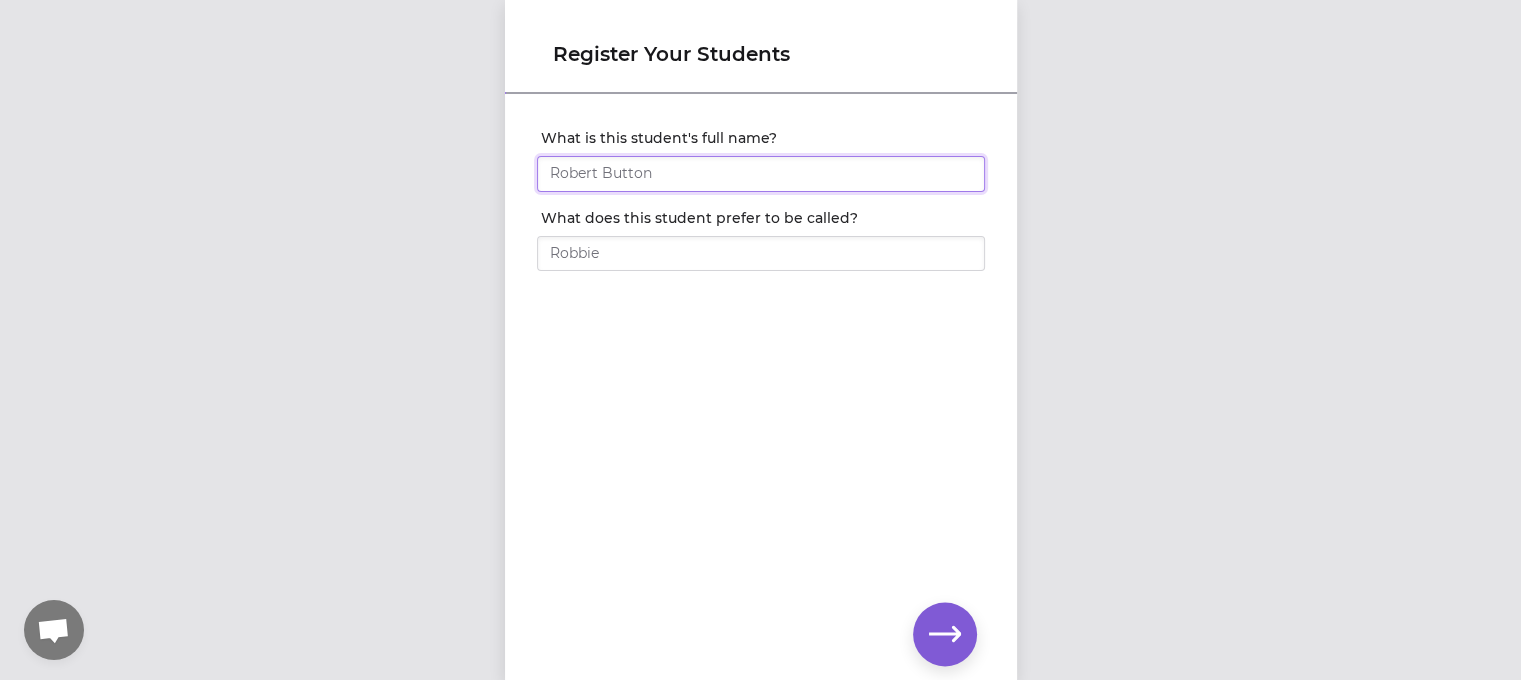 click on "What is this student's full name?" at bounding box center (761, 174) 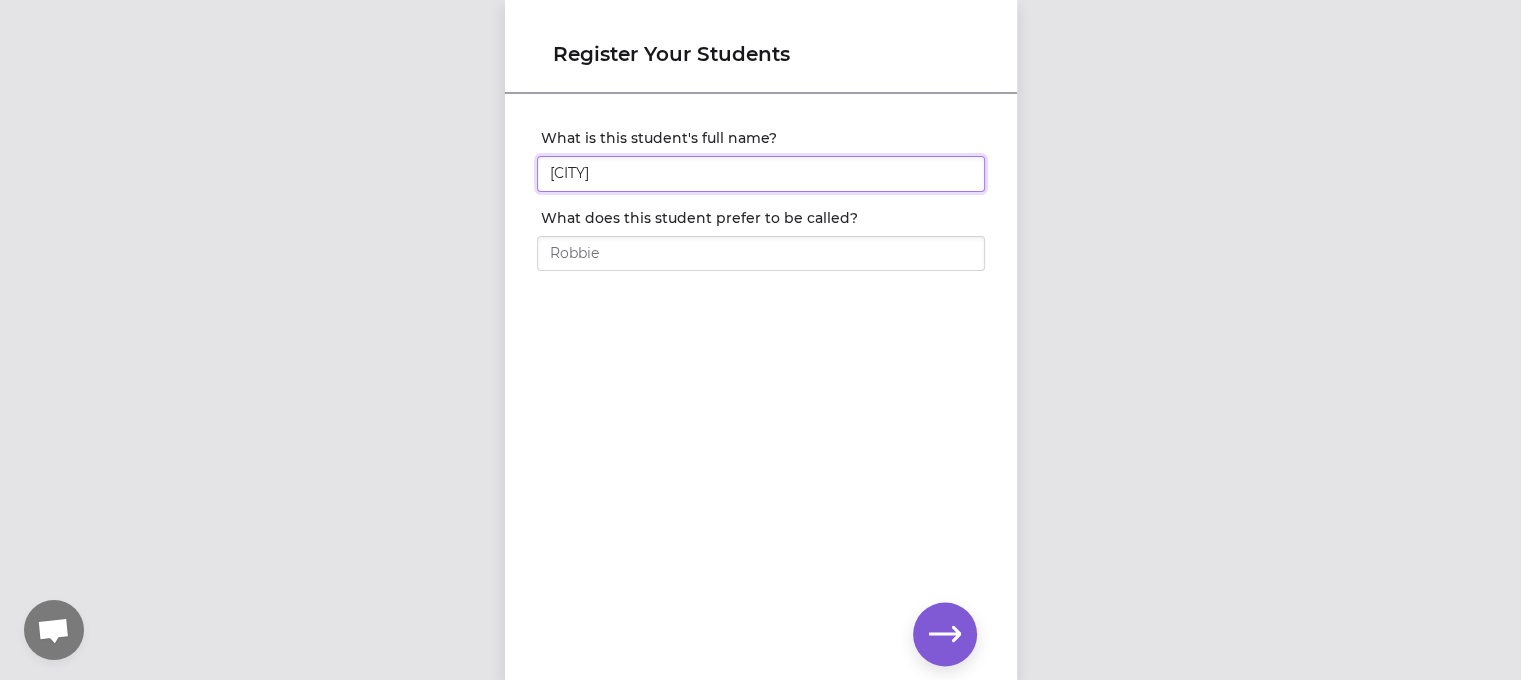 click on "[CITY]" at bounding box center [761, 174] 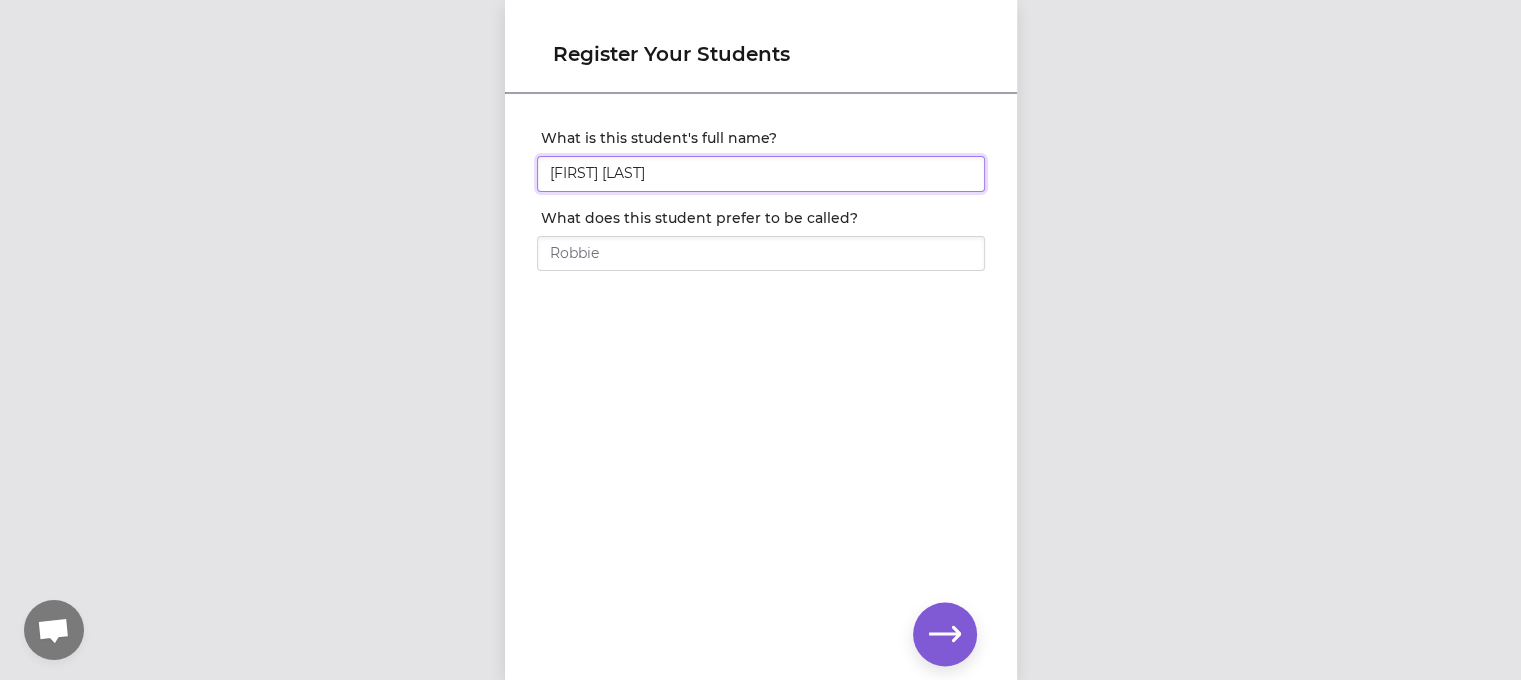 type on "[FIRST] [LAST]" 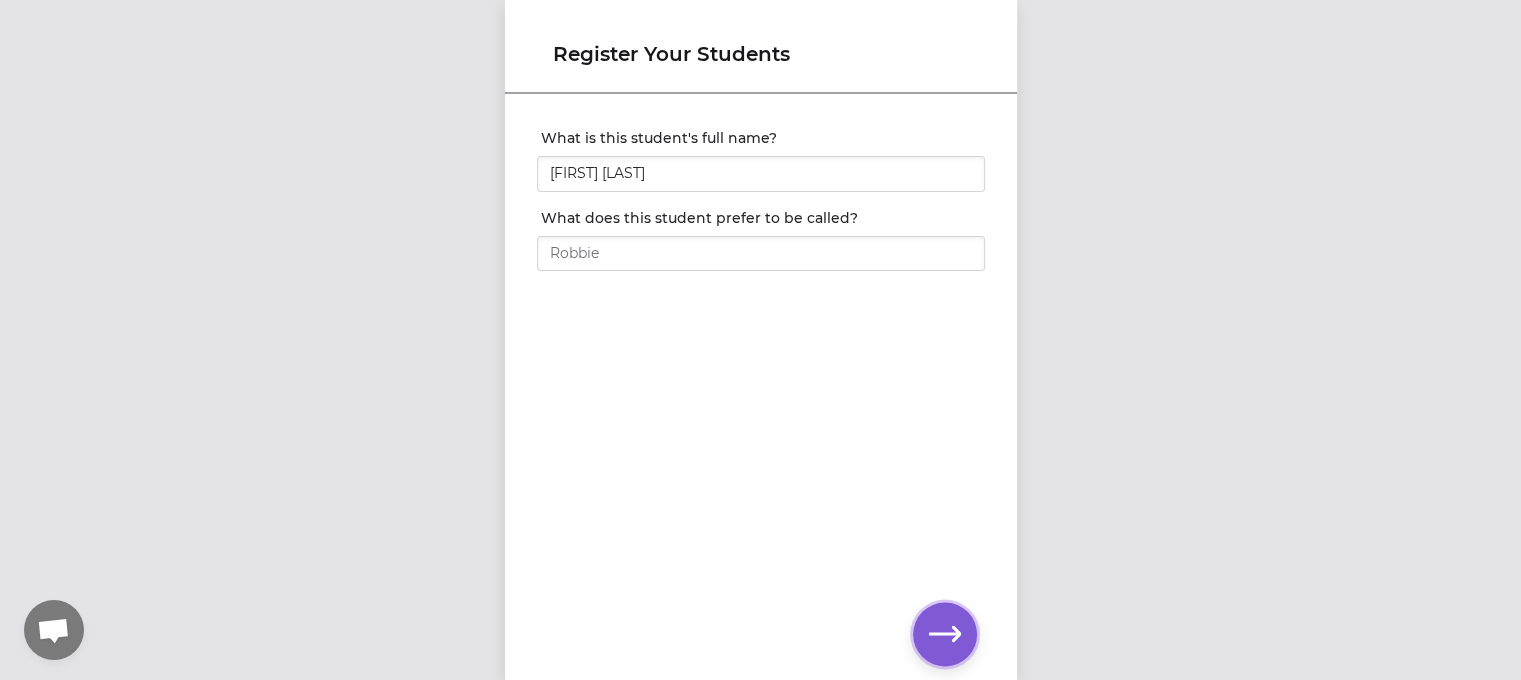 click 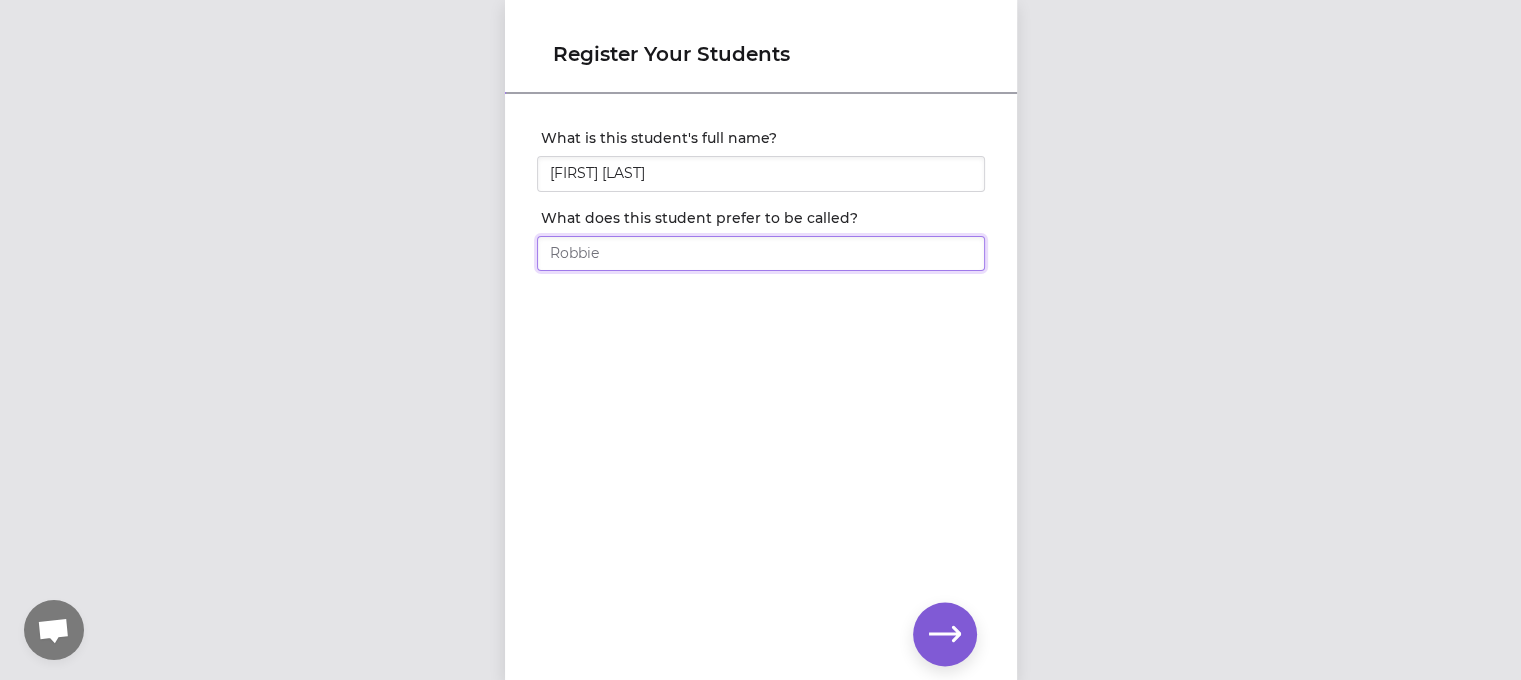 click on "What does this student prefer to be called?" at bounding box center (761, 254) 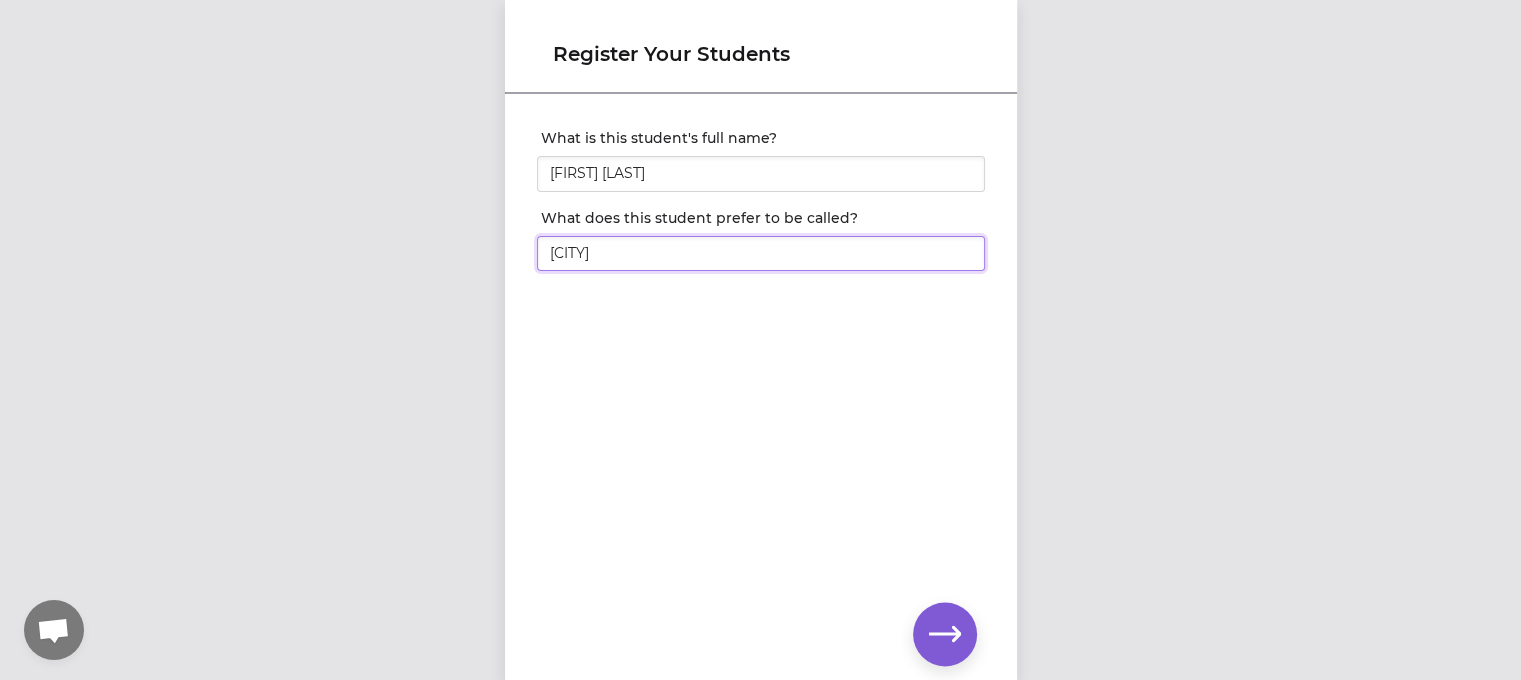type on "[CITY]" 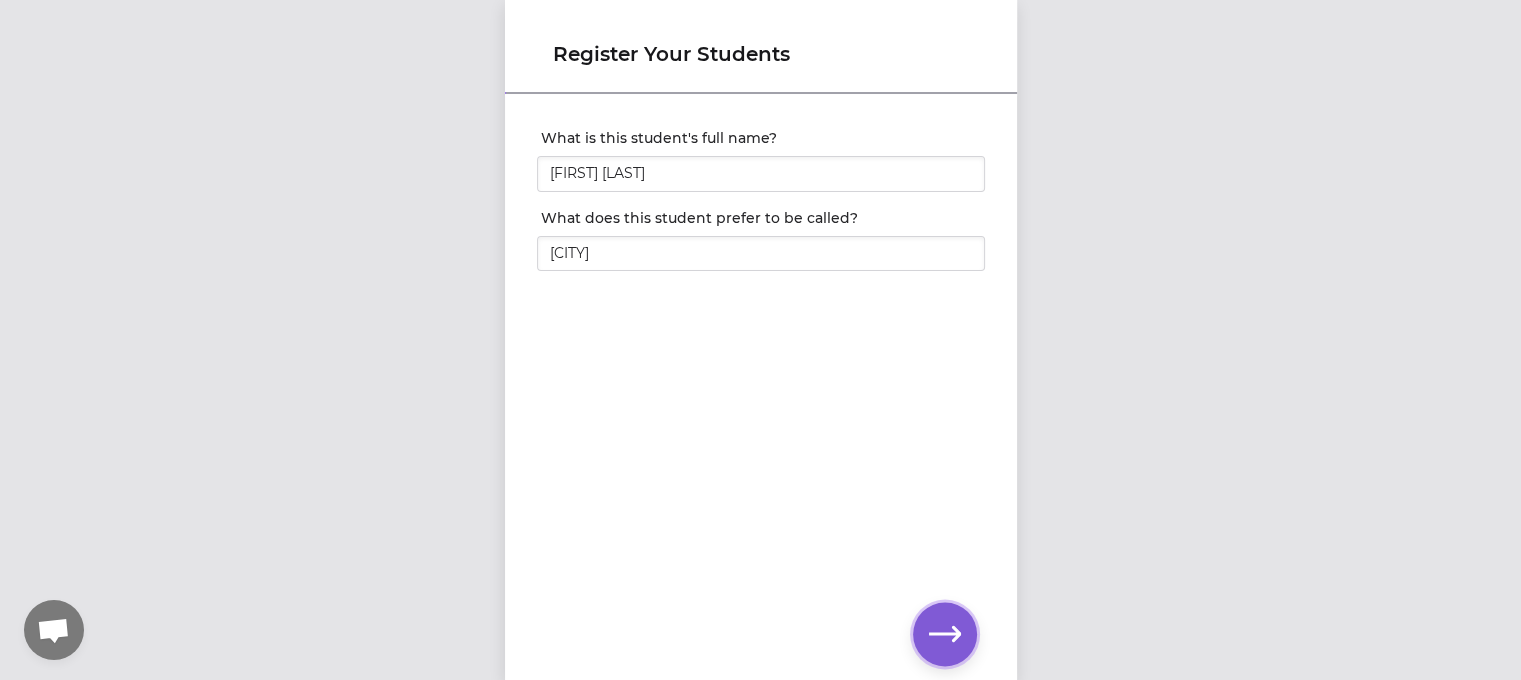 click at bounding box center (945, 634) 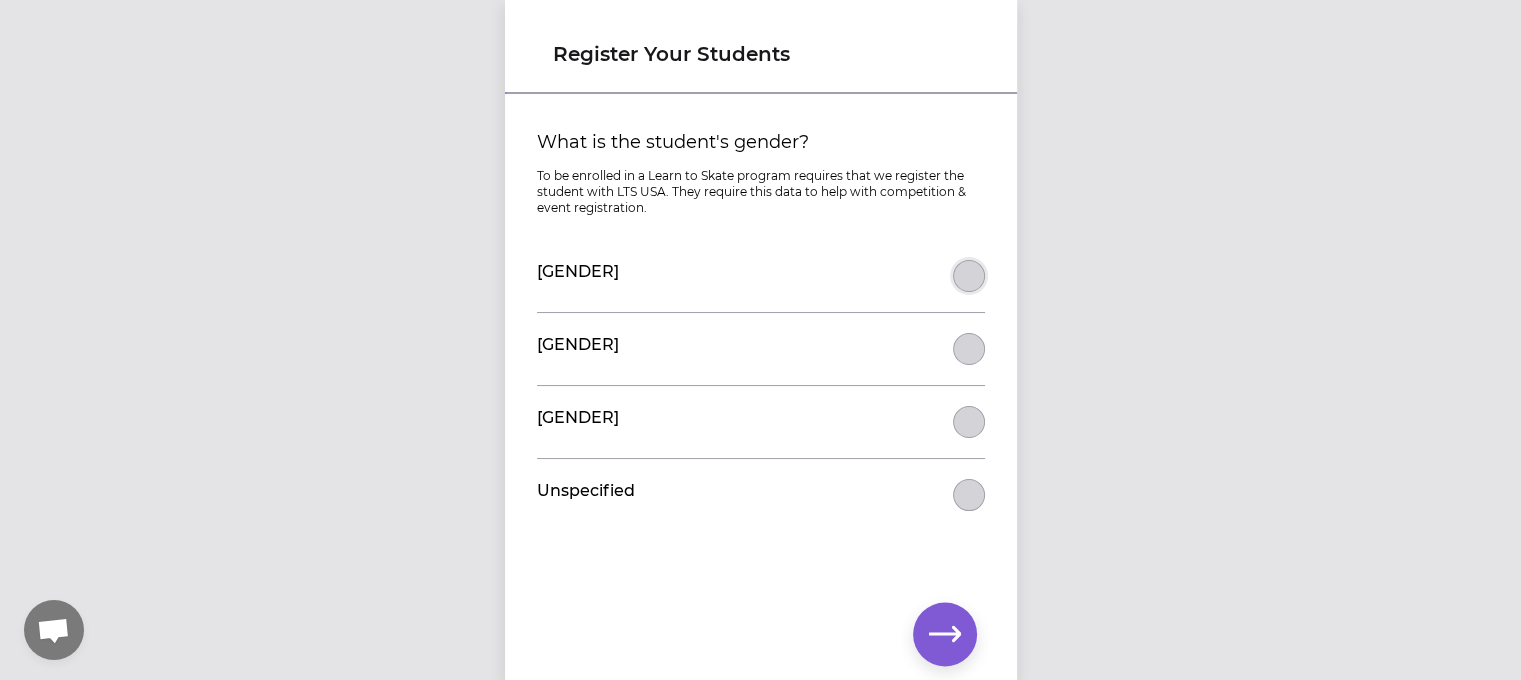 click on "What is the student's gender?" at bounding box center (969, 276) 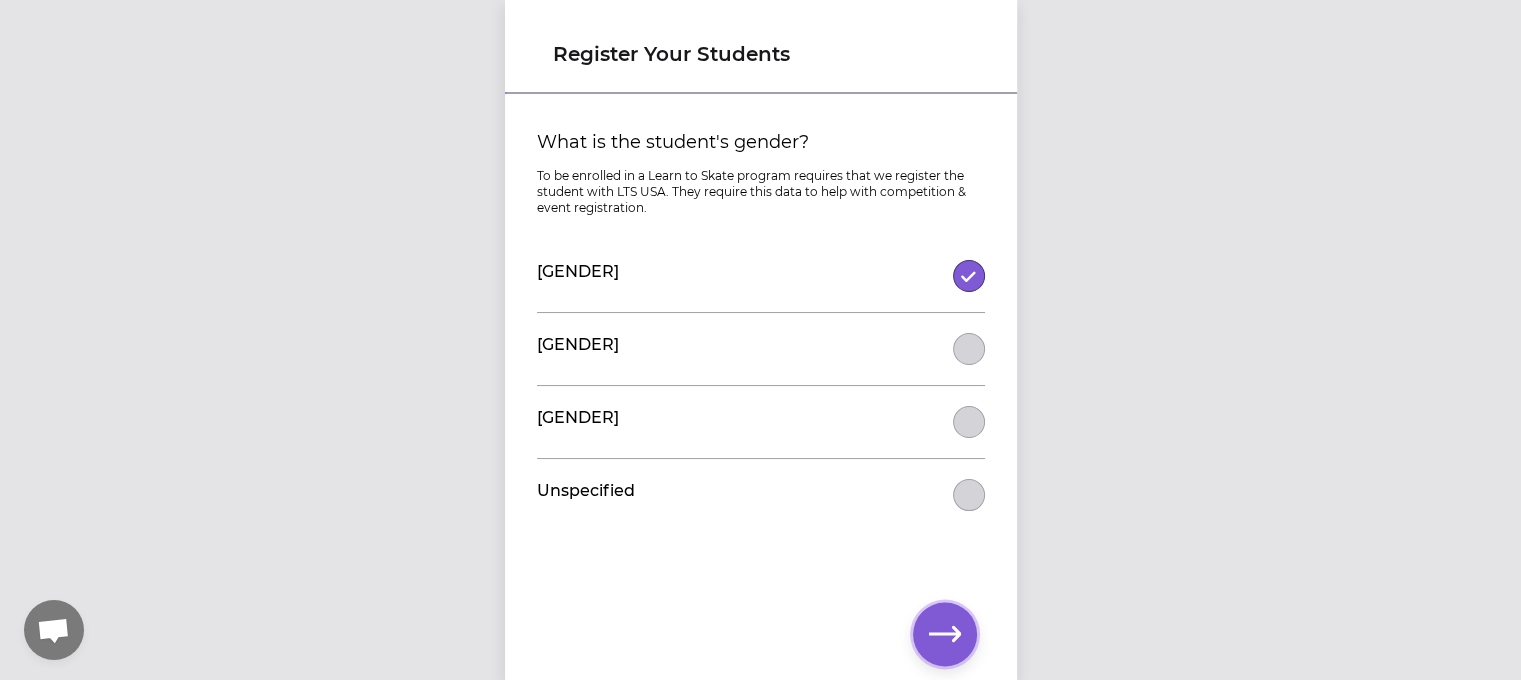 click 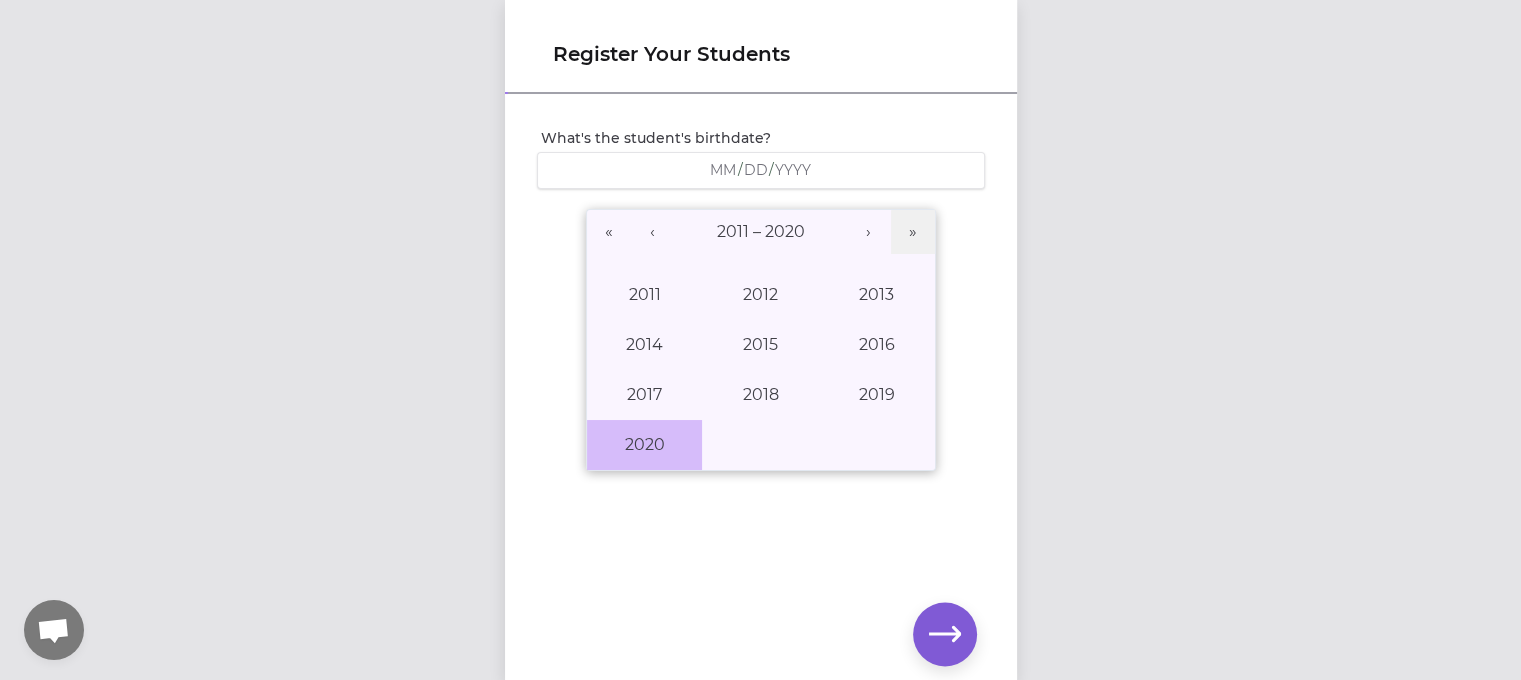 click on "2020" at bounding box center [645, 445] 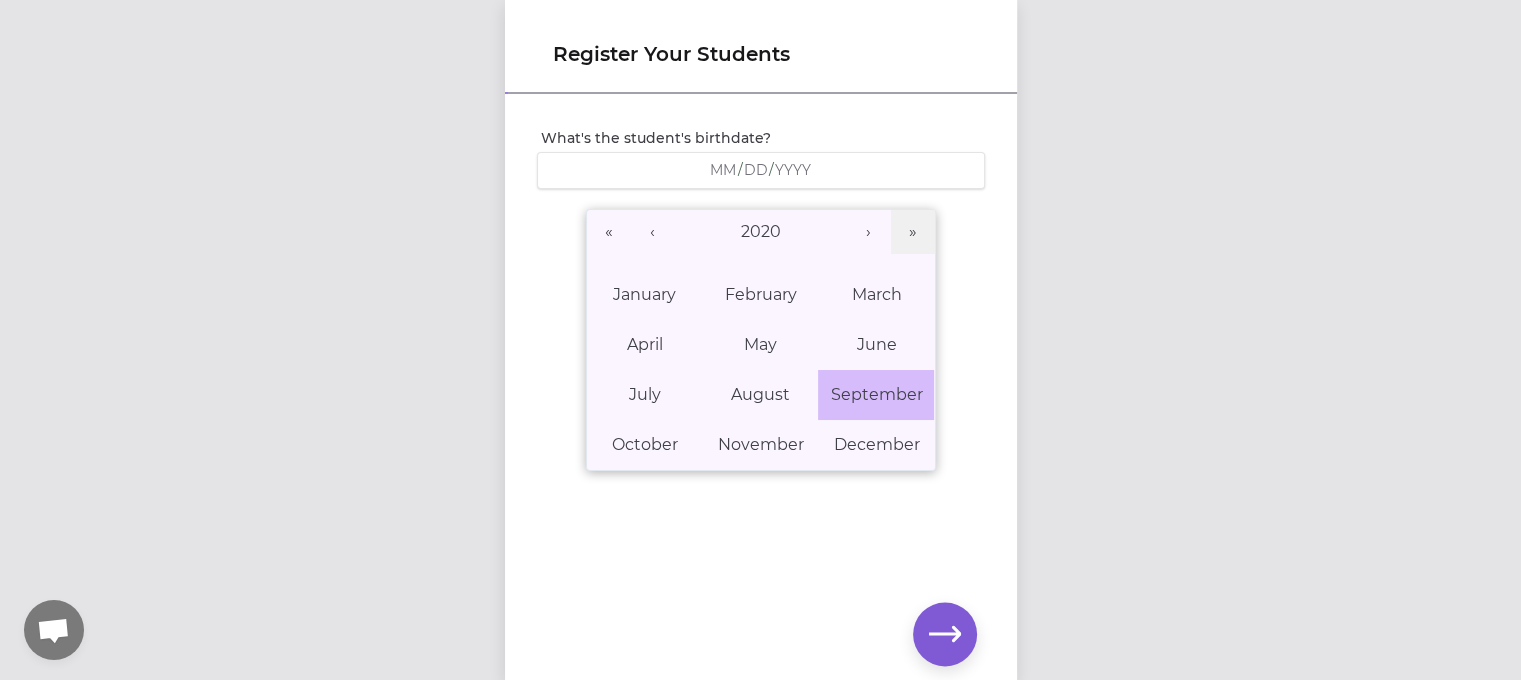 click on "September" at bounding box center (876, 394) 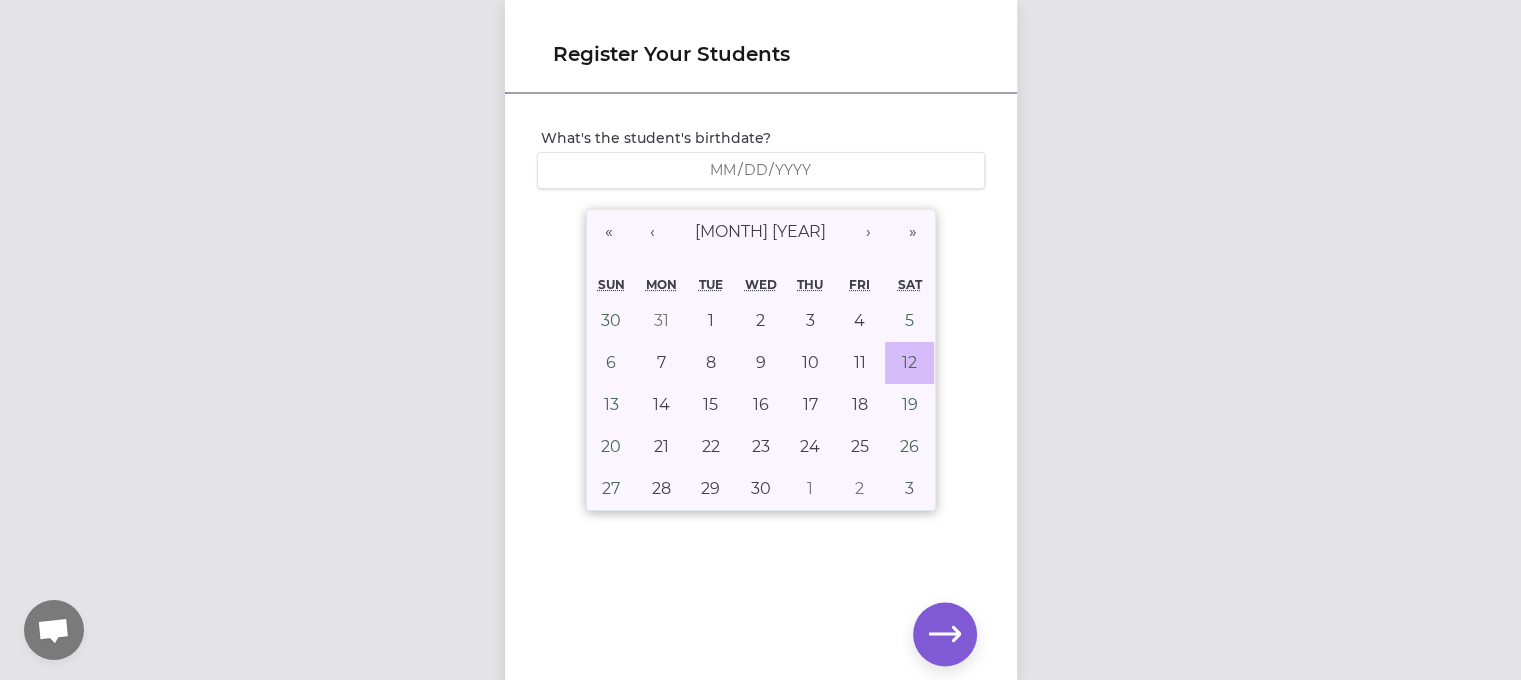 click on "12" at bounding box center [909, 362] 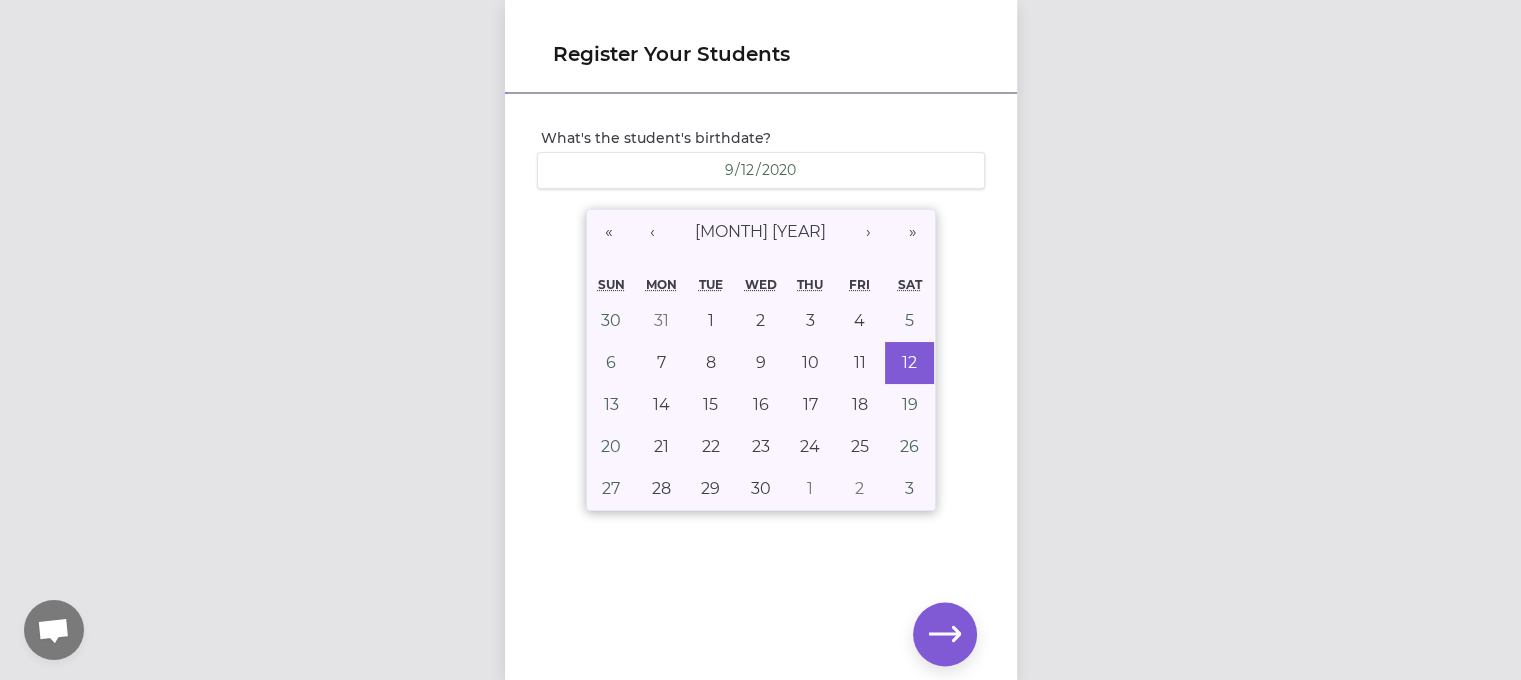 click on "What's the student's birthdate? [DATE] [MONTH] [YEAR] « ‹ [MONTH] [YEAR] › » Sun Mon Tue Wed Thu Fri Sat 30 31 1 2 3 4 5 6 7 8 9 10 11 12 13 14 15 16 17 18 19 20 21 22 23 24 25 26 27 28 29 30 1 2 3" at bounding box center (761, 313) 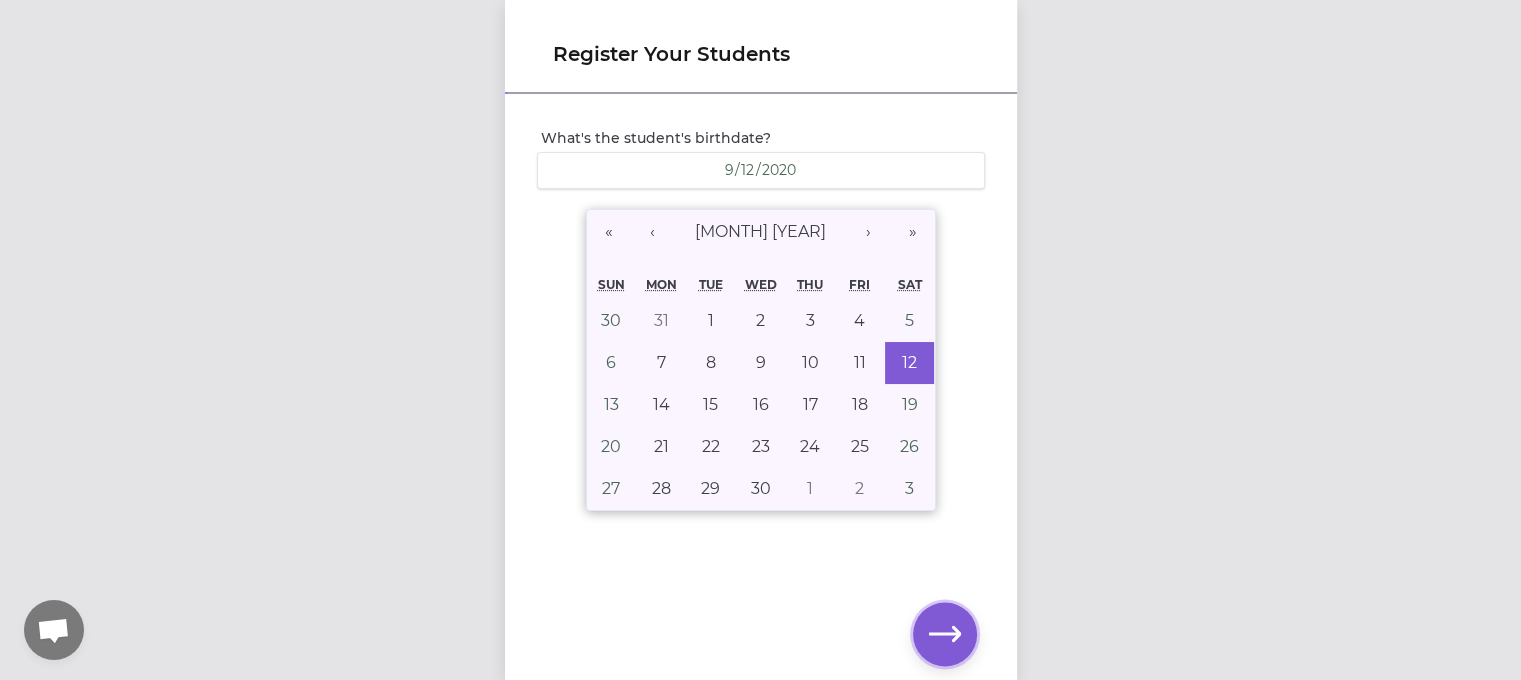 click 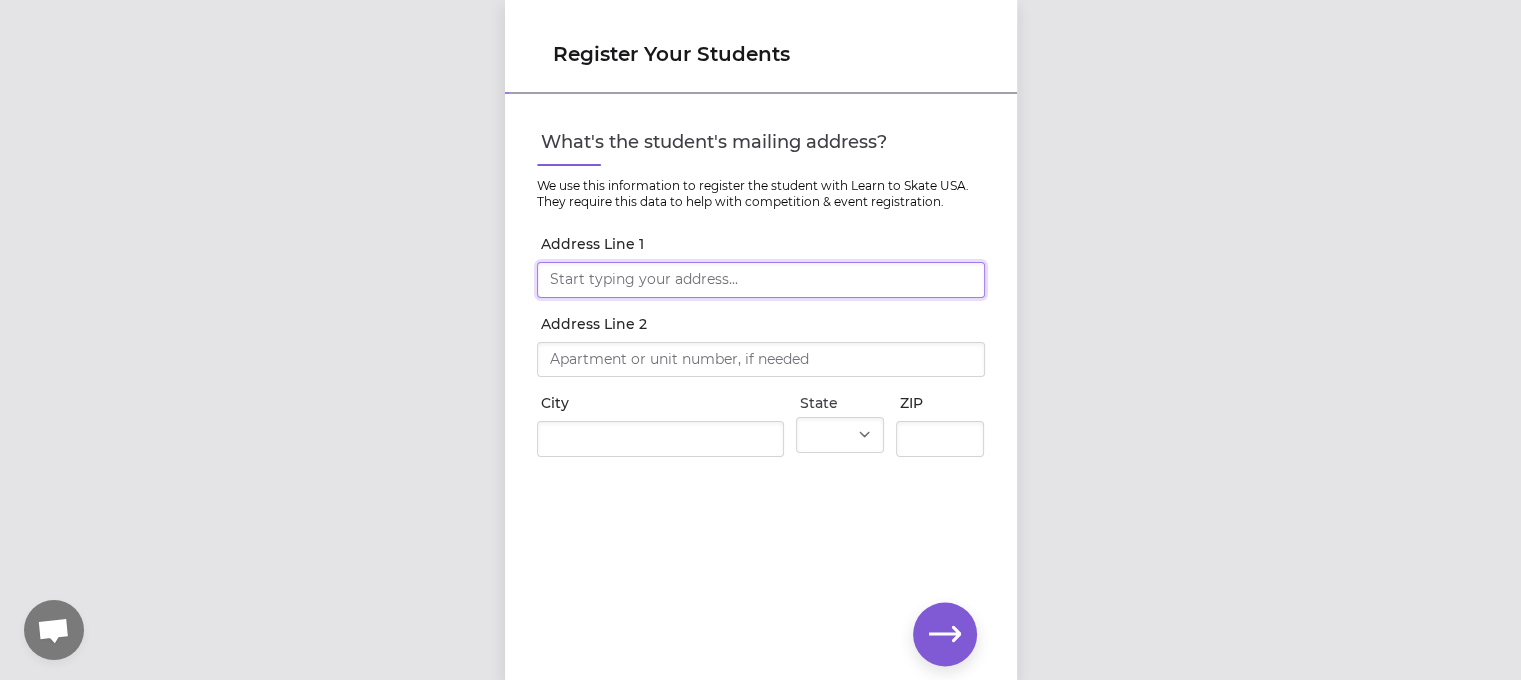 click on "Address Line 1" at bounding box center [761, 280] 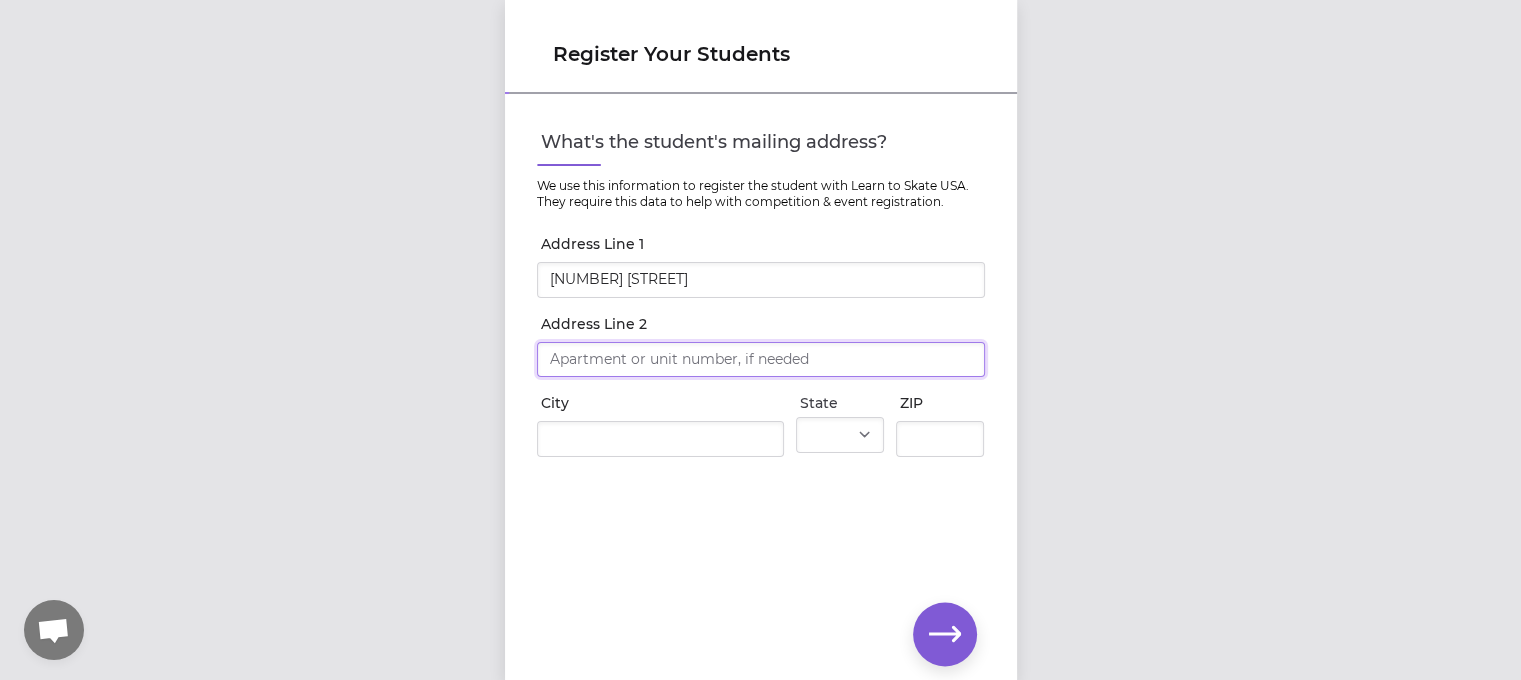 type on "[NUMBER] [STREET]" 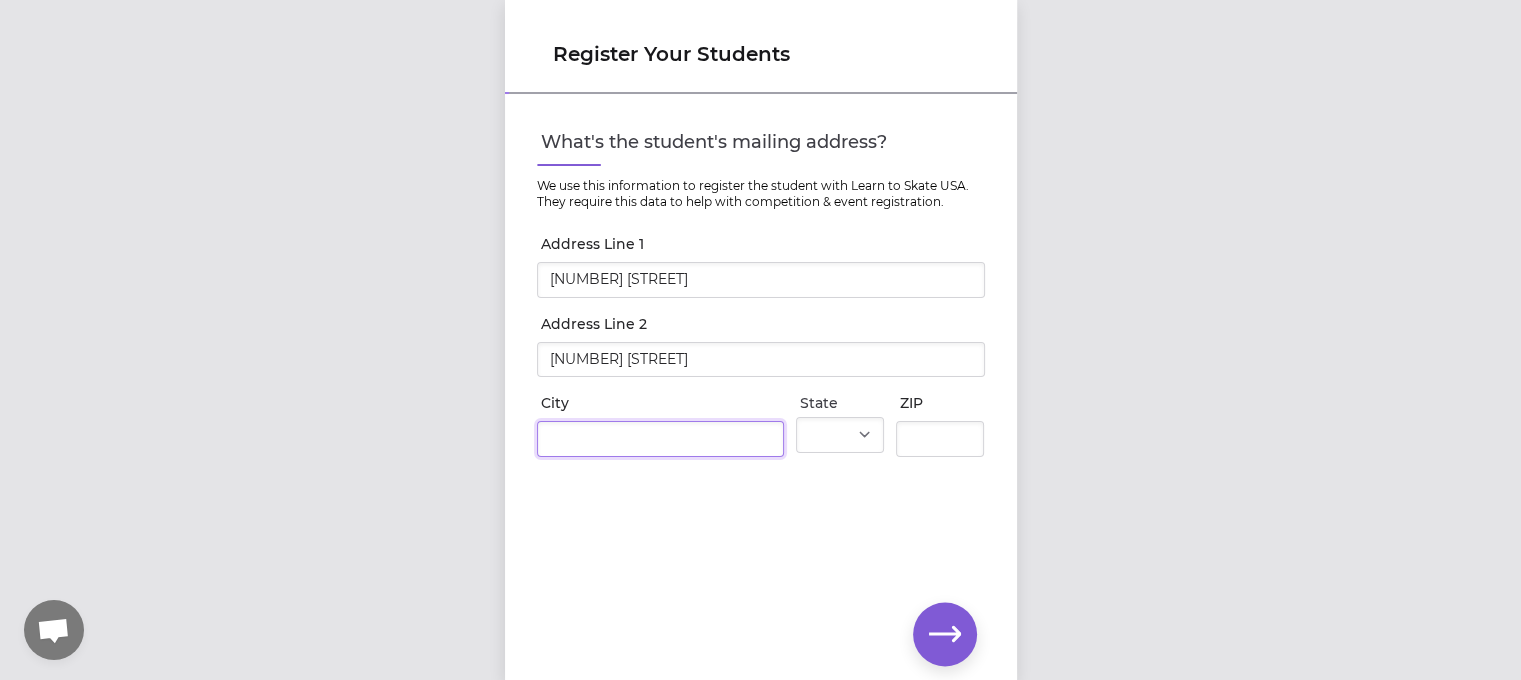 type on "[CITY]" 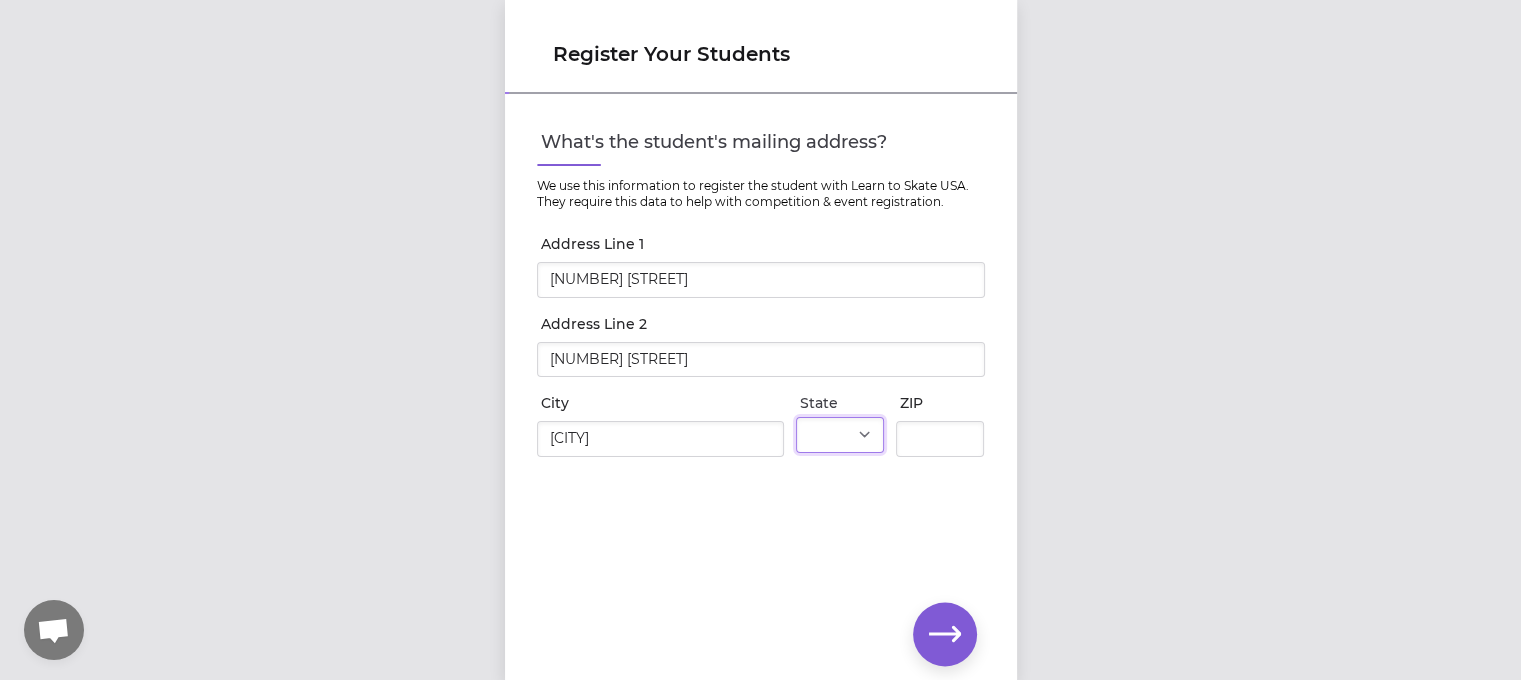 select on "WA" 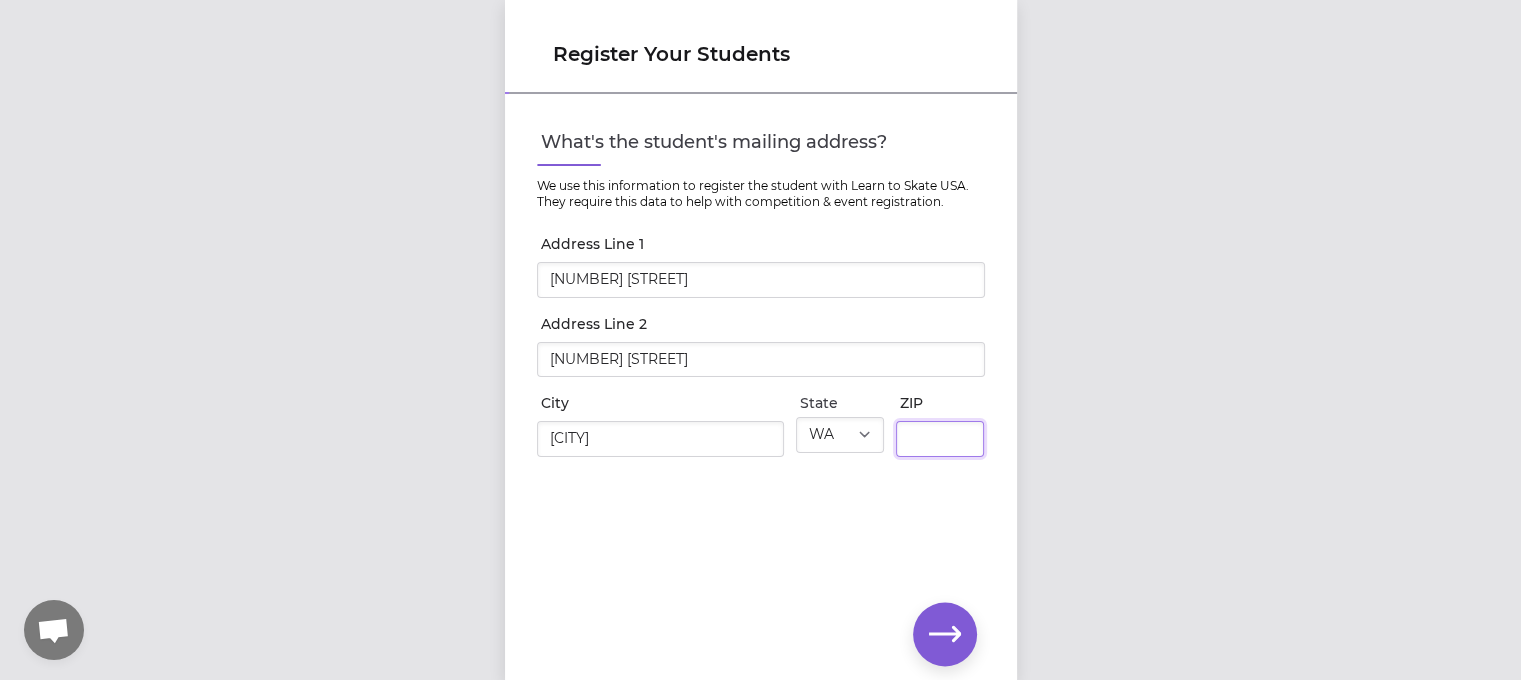 type on "[ZIP]" 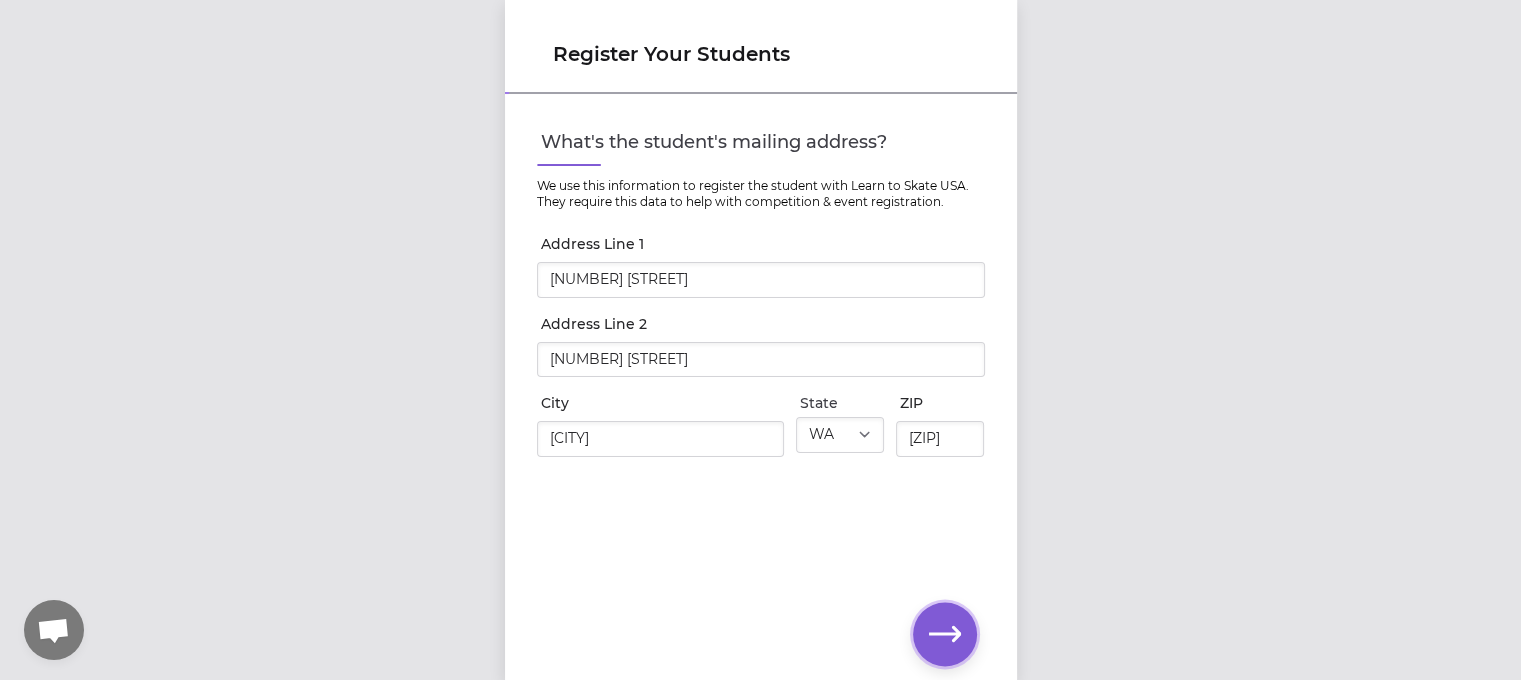 click 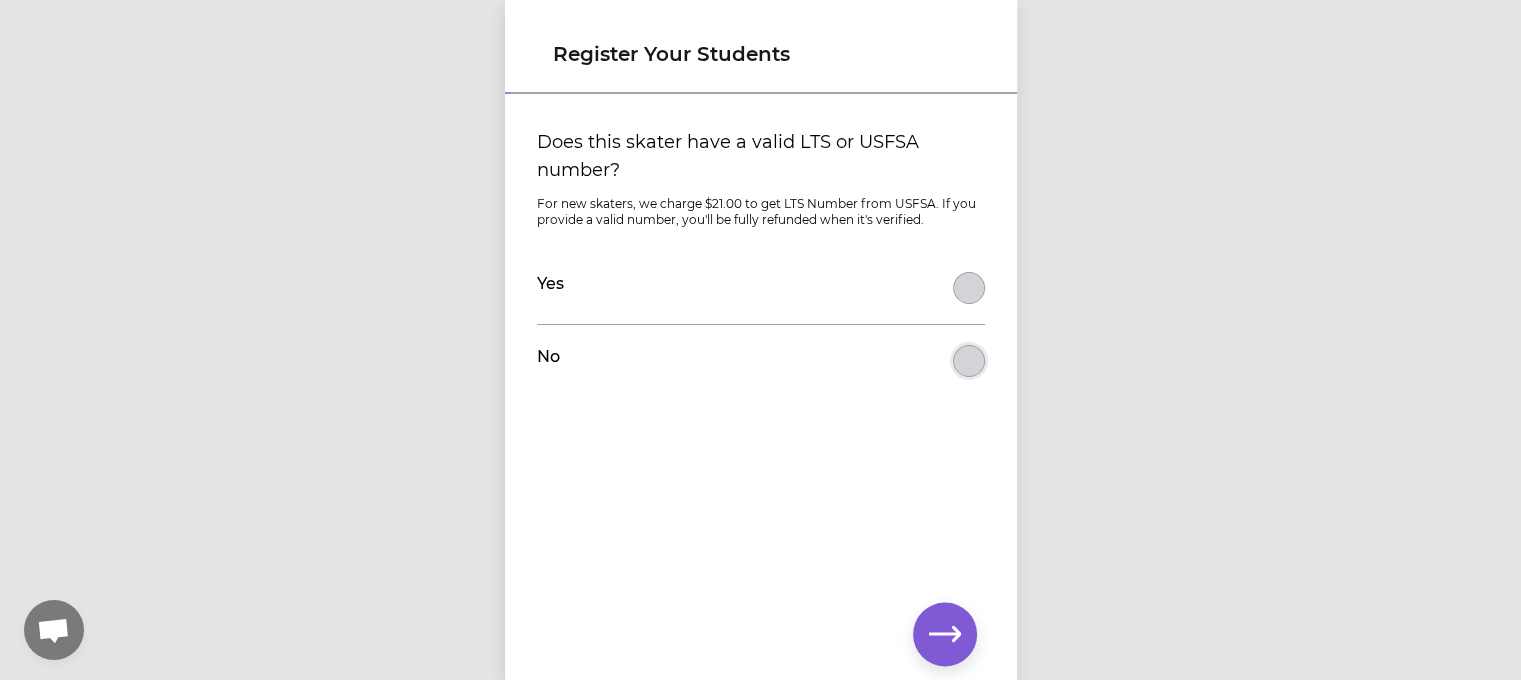 click on "Does this skater have a valid LTS or USFSA number?" at bounding box center (969, 288) 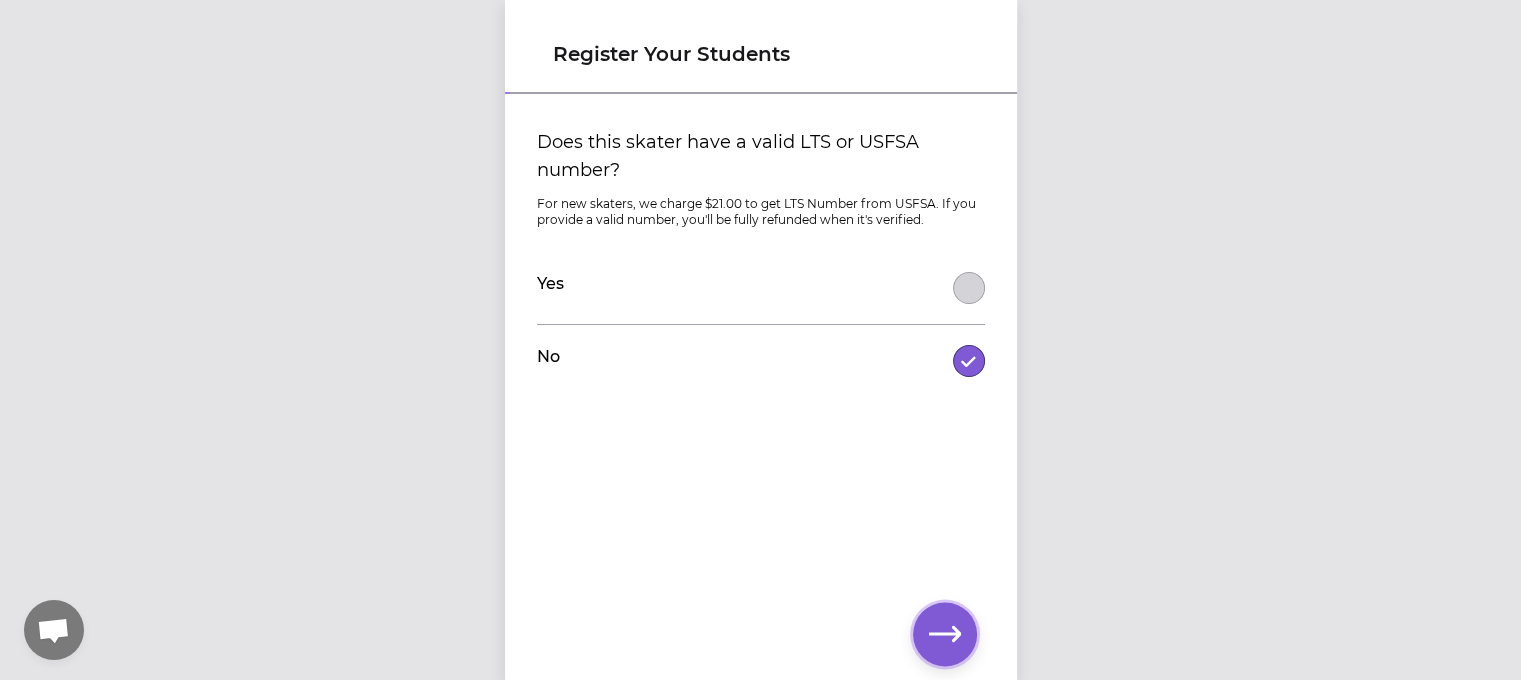 click 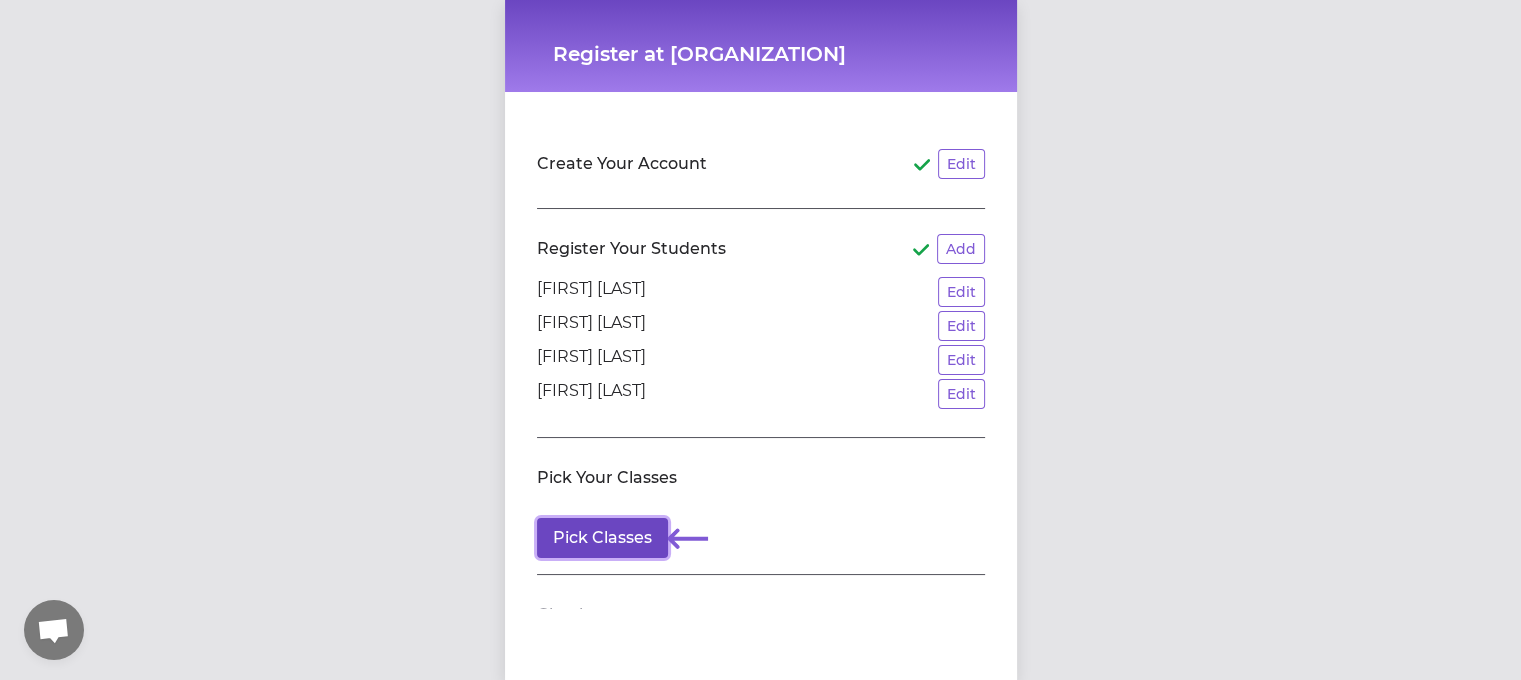 click on "Pick Classes" at bounding box center [602, 538] 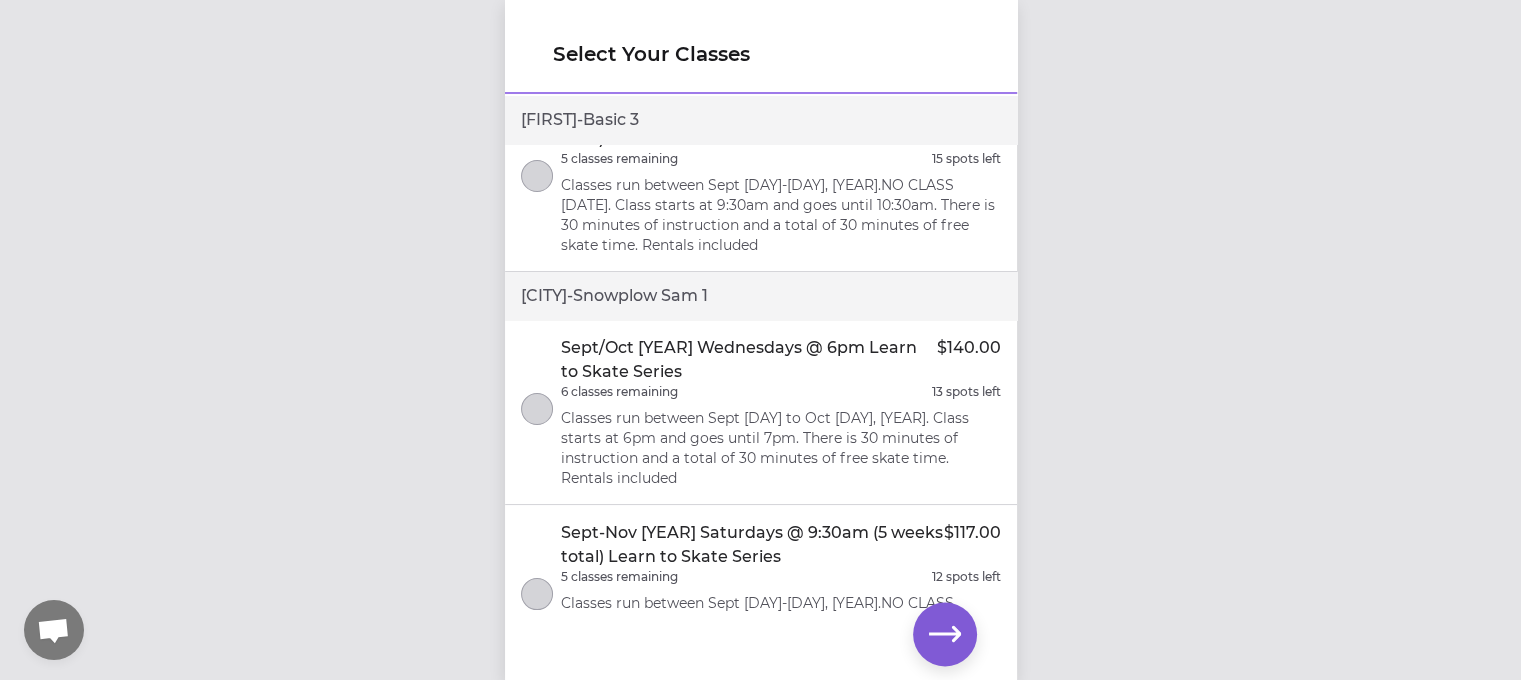 scroll, scrollTop: 836, scrollLeft: 0, axis: vertical 